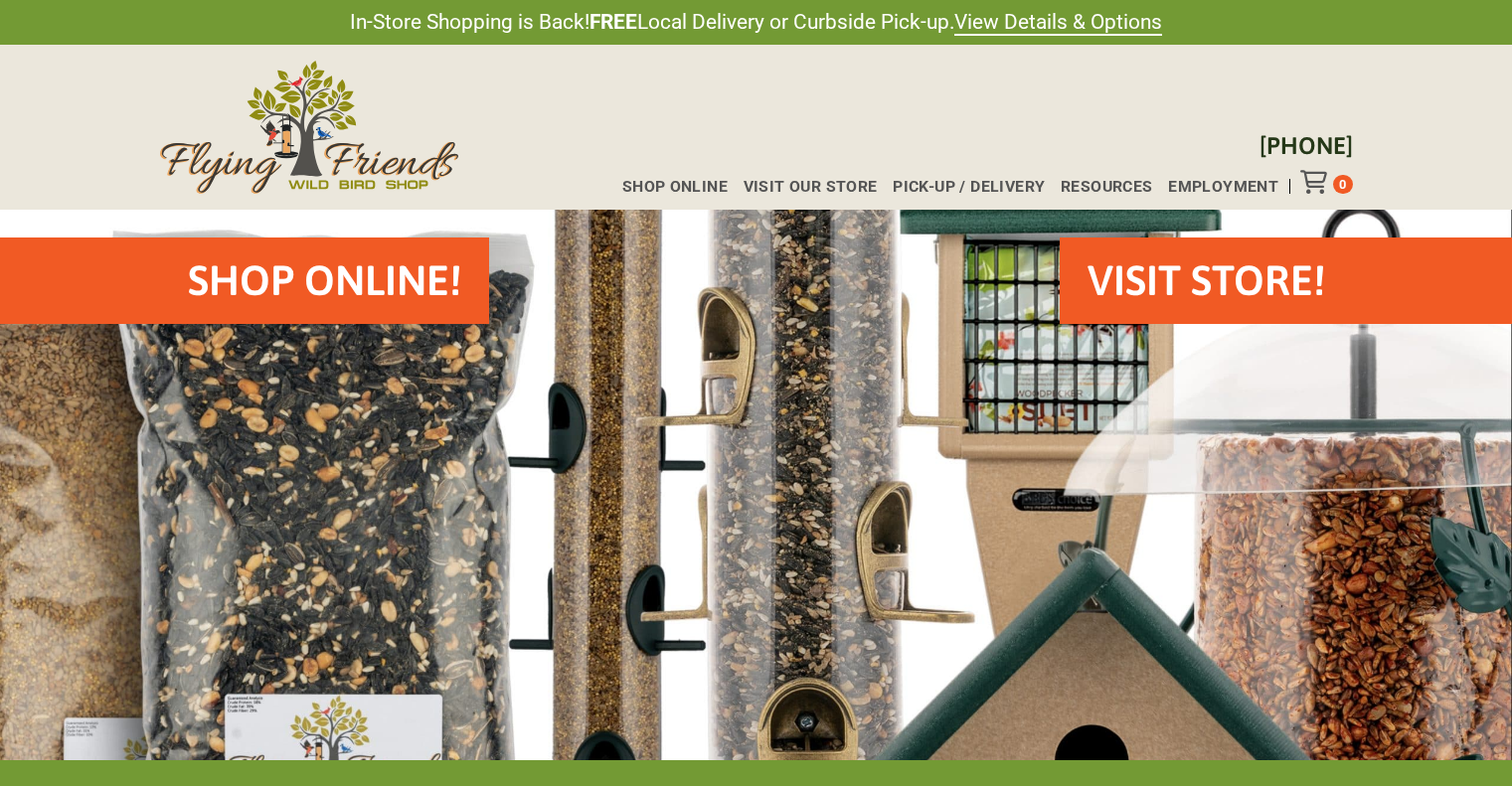 scroll, scrollTop: 0, scrollLeft: 0, axis: both 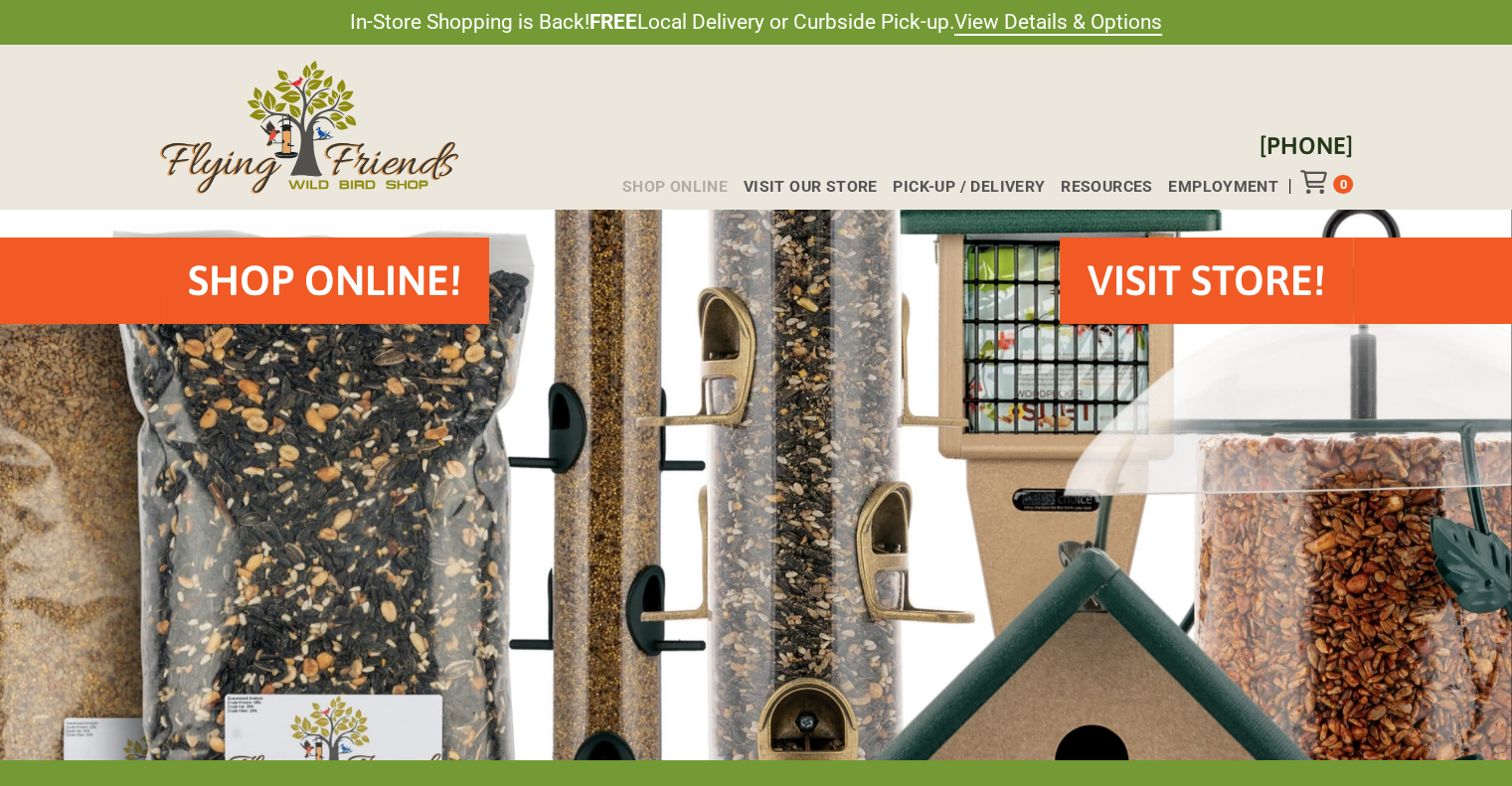 click on "Shop Online" at bounding box center [675, 187] 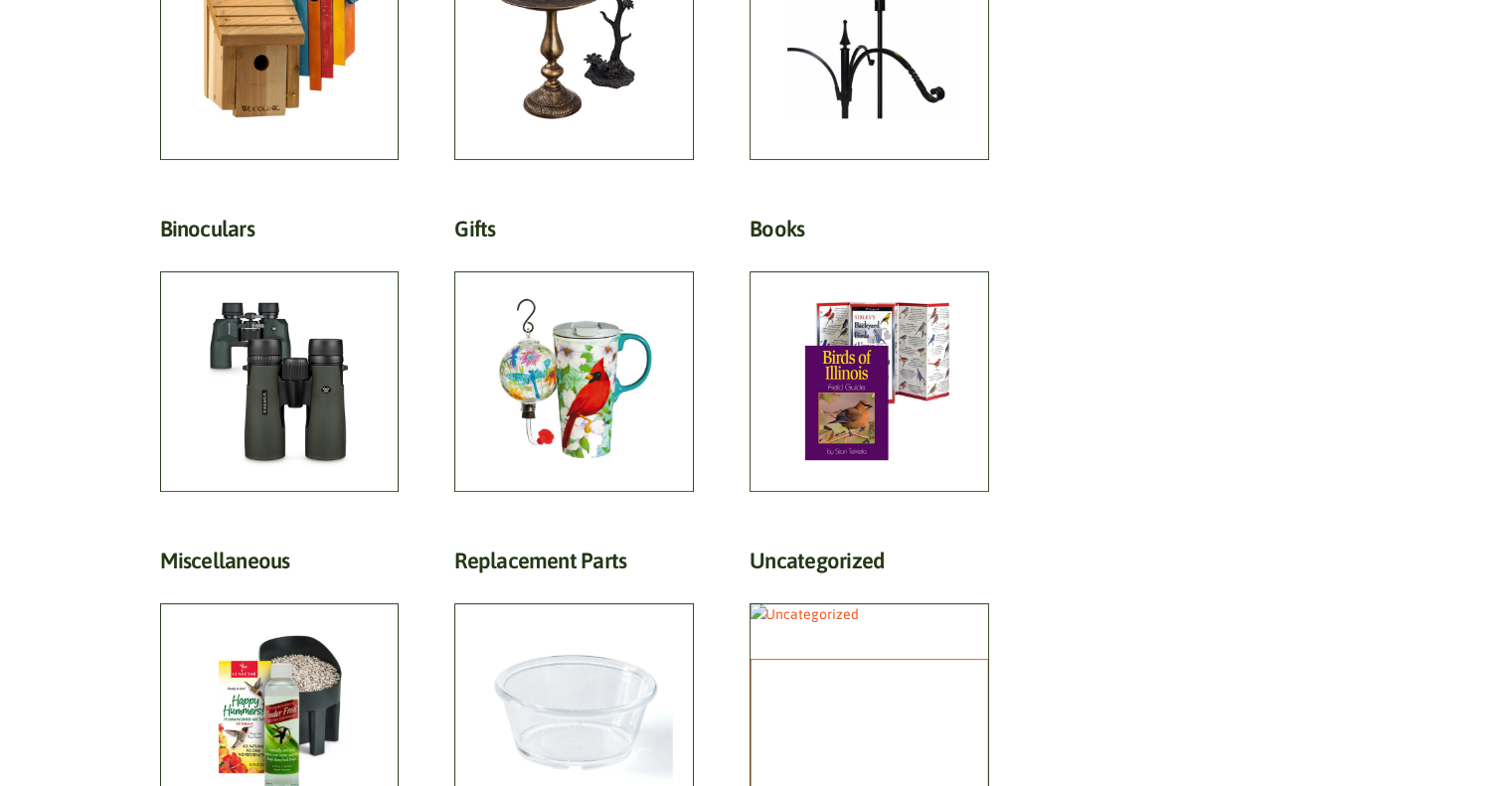 scroll, scrollTop: 894, scrollLeft: 0, axis: vertical 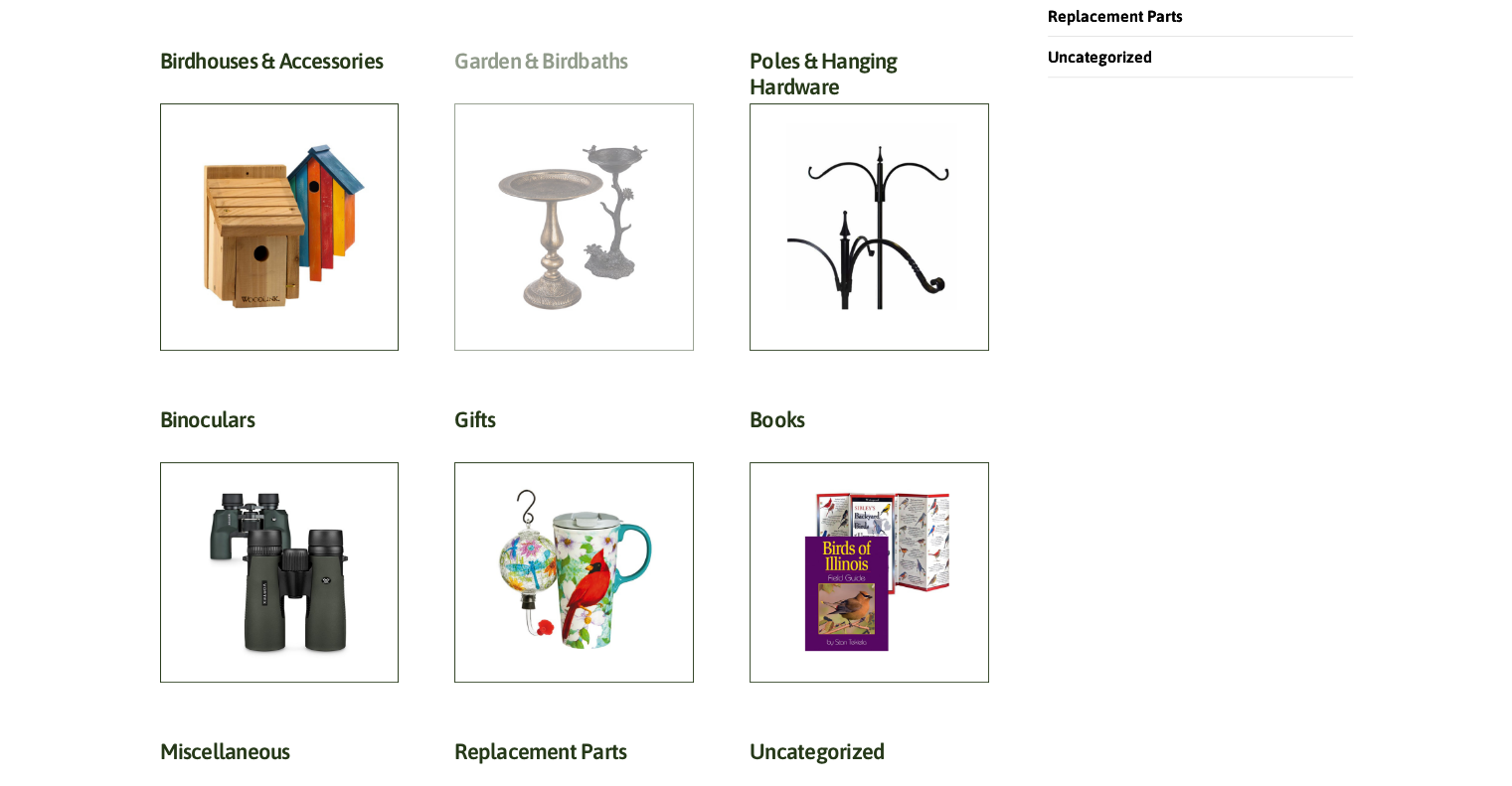 click on "Garden & Birdbaths  (65)" at bounding box center (574, 66) 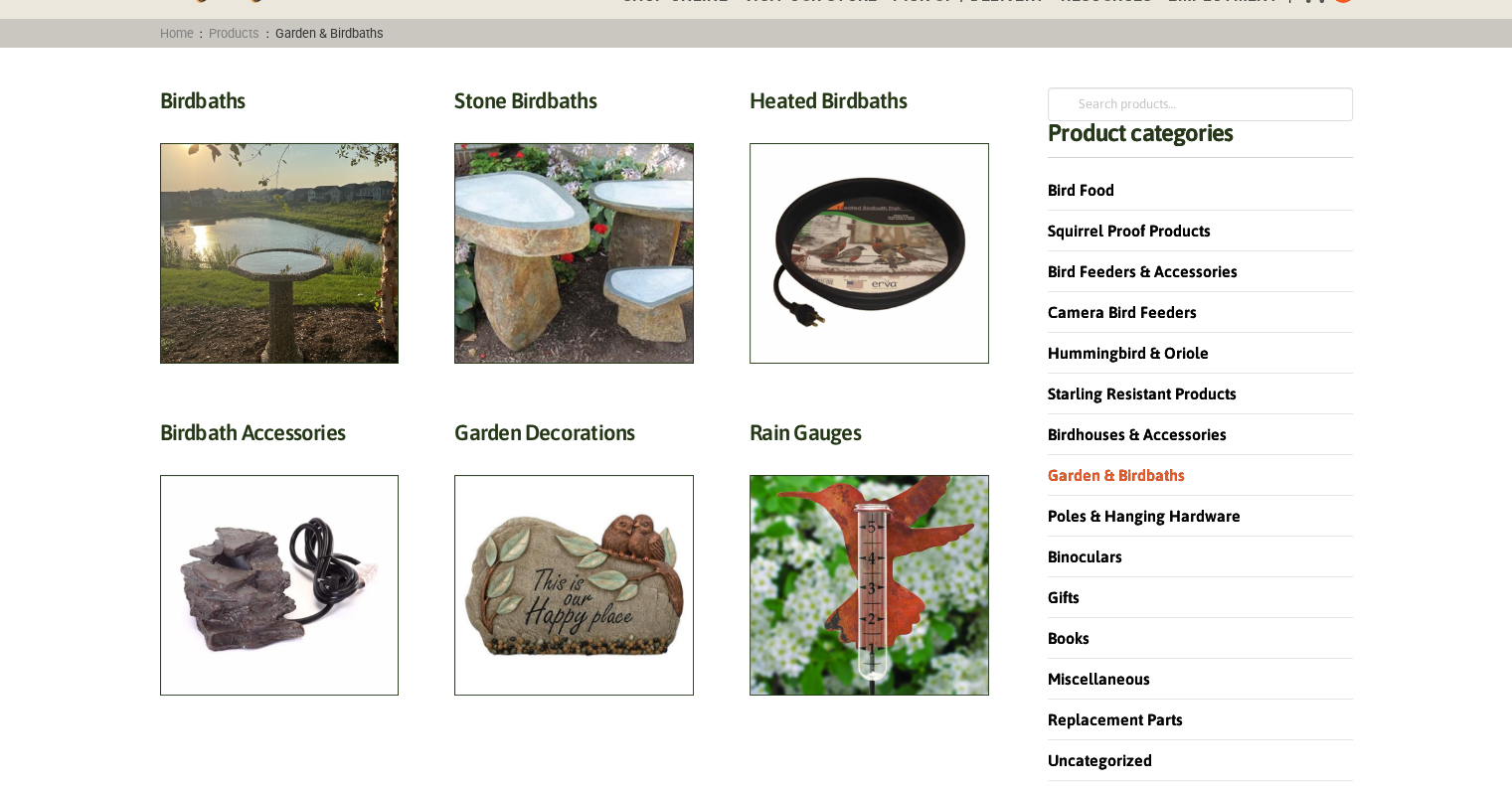 scroll, scrollTop: 199, scrollLeft: 0, axis: vertical 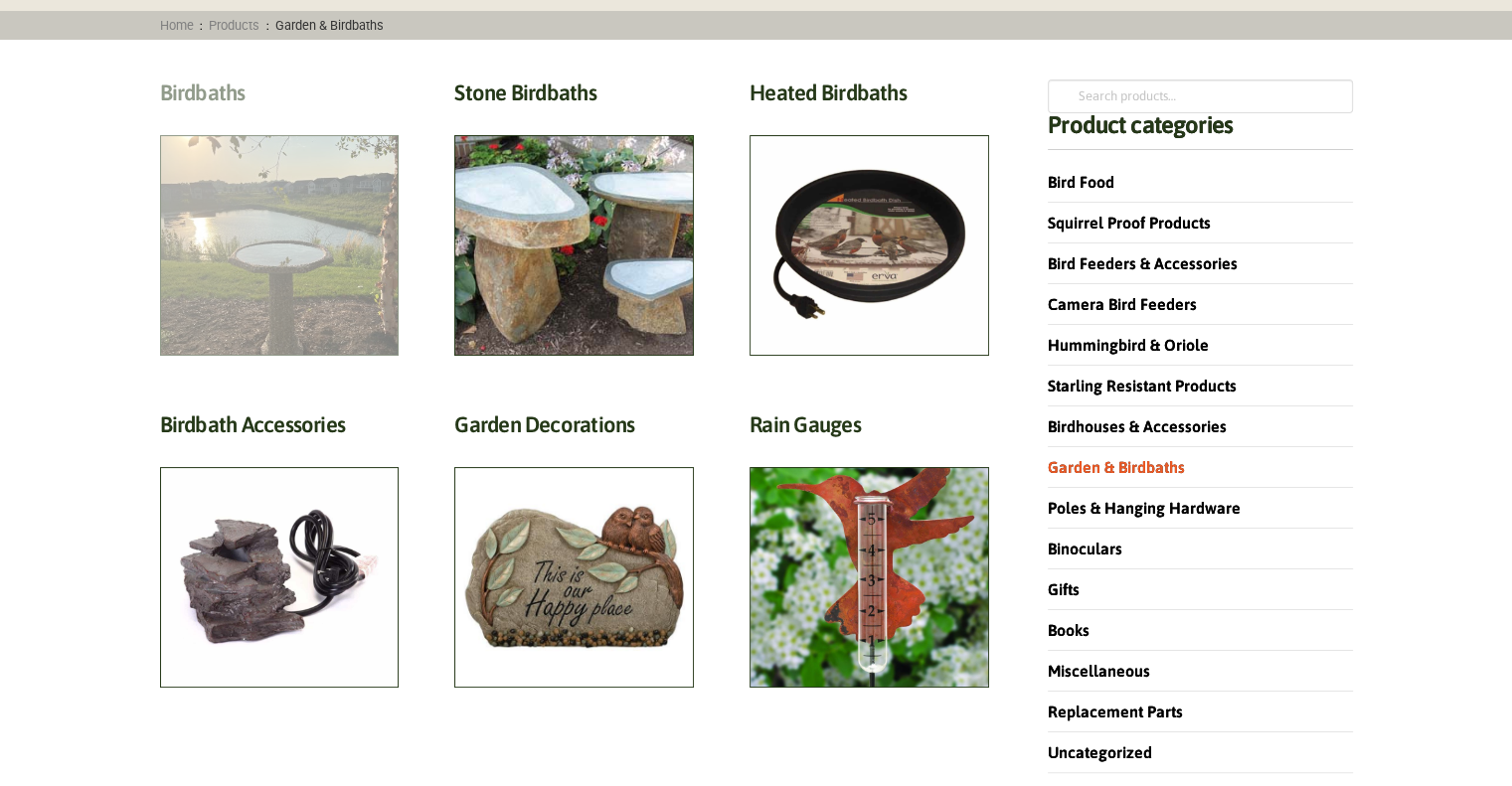 click on "Birdbaths  (17)" at bounding box center [279, 97] 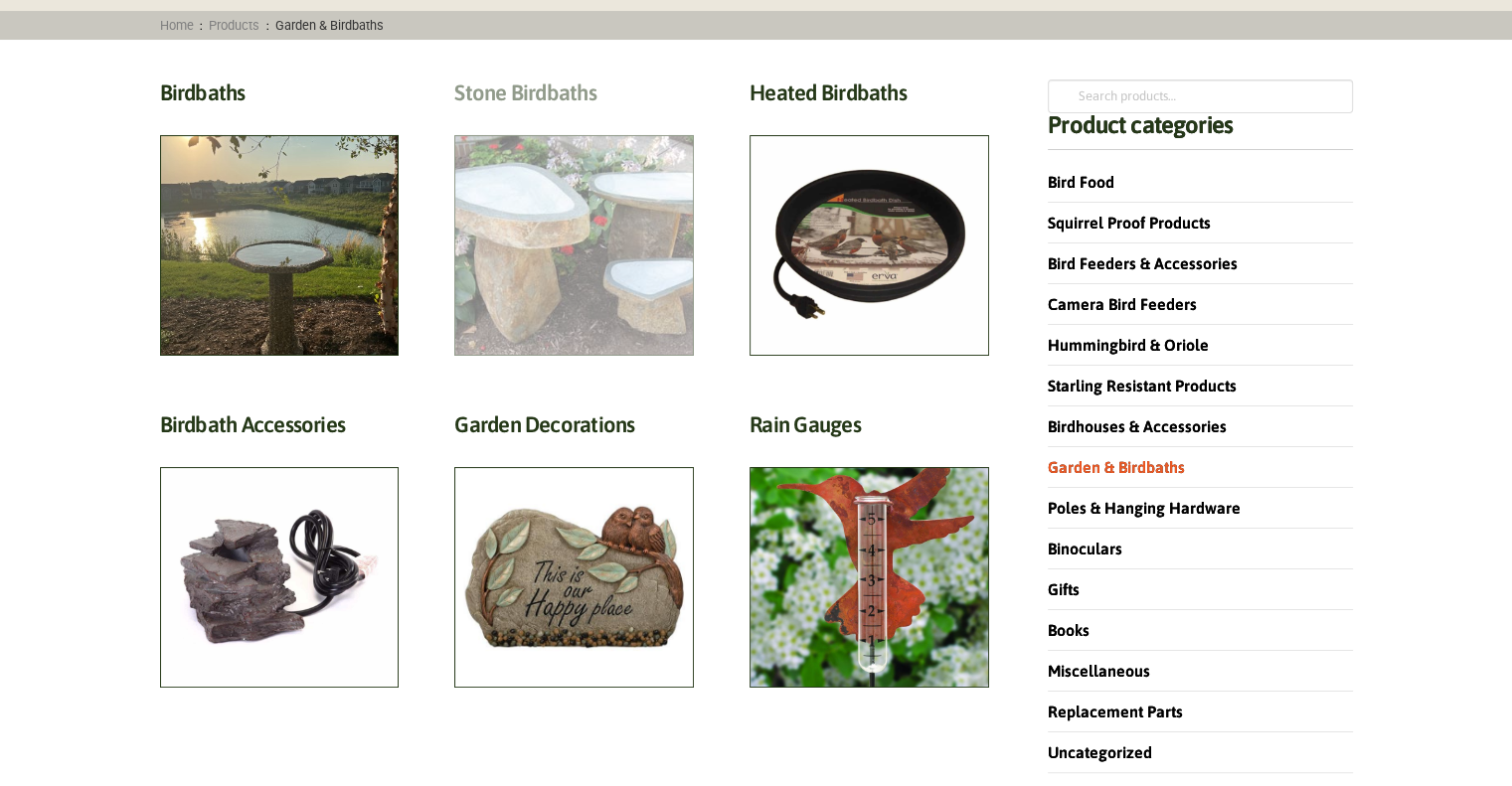 click on "Stone Birdbaths  (12)" at bounding box center [574, 97] 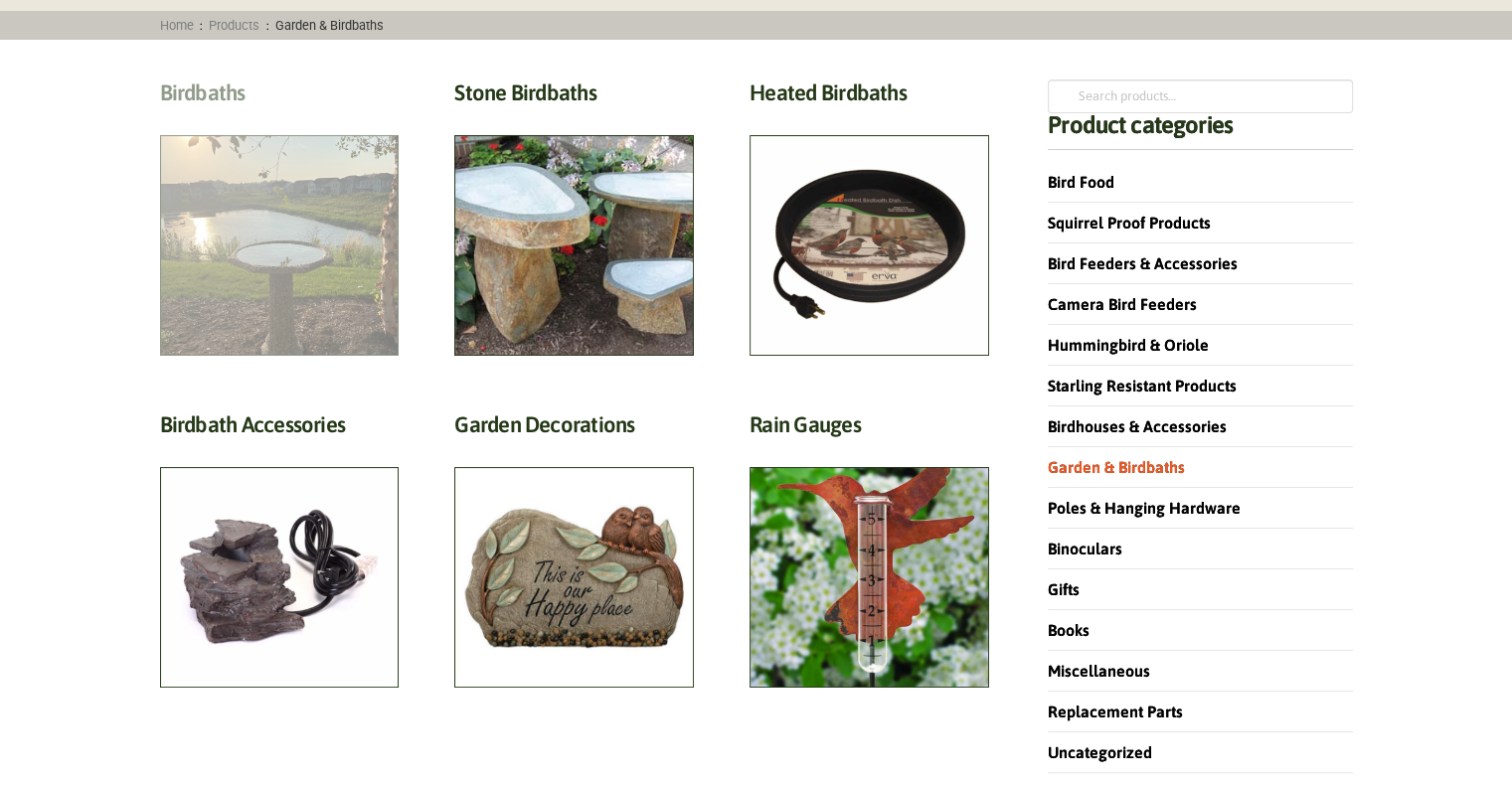 click on "Birdbaths  (17)" at bounding box center (279, 97) 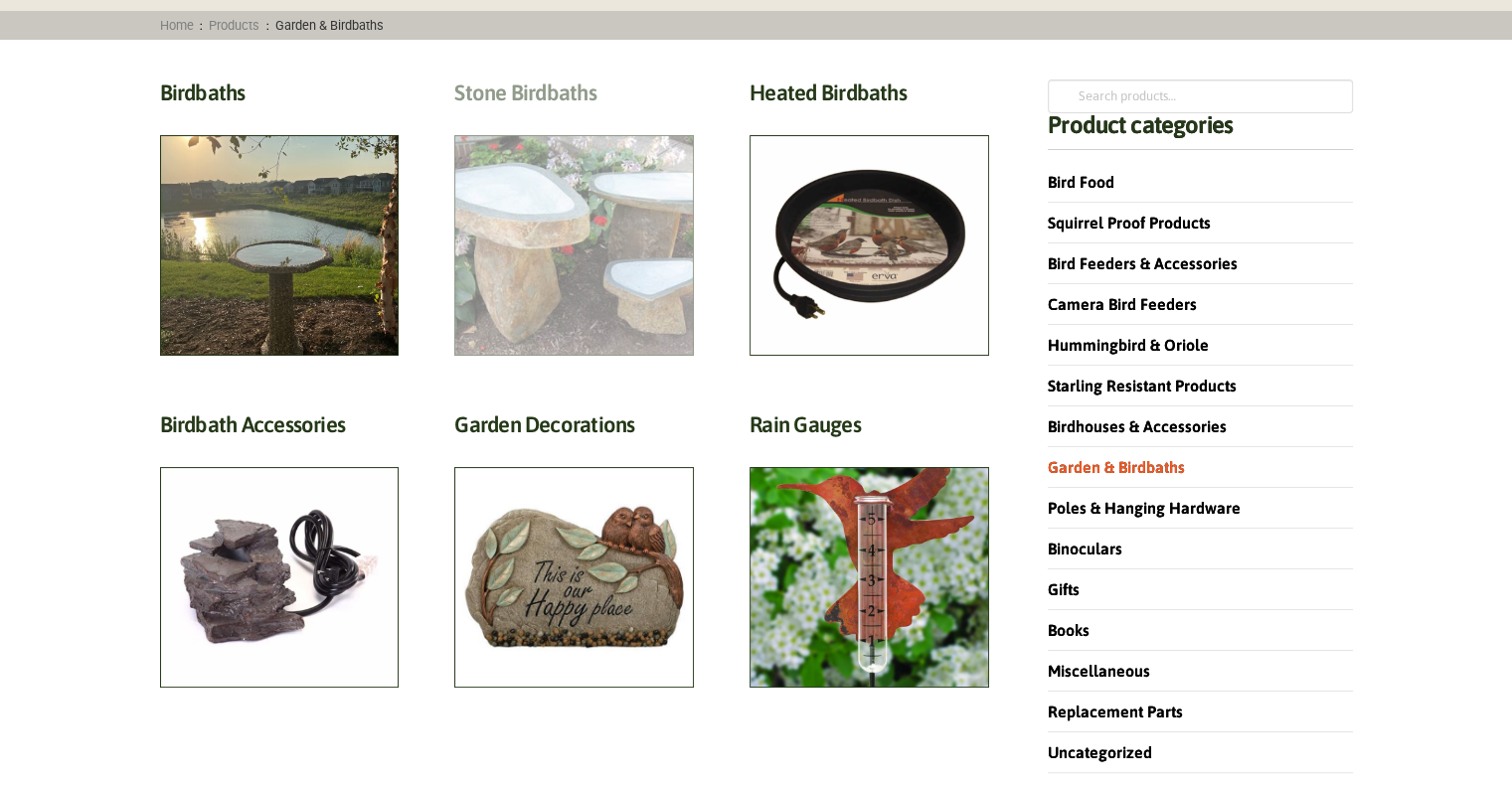 click on "Stone Birdbaths  (12)" at bounding box center [574, 97] 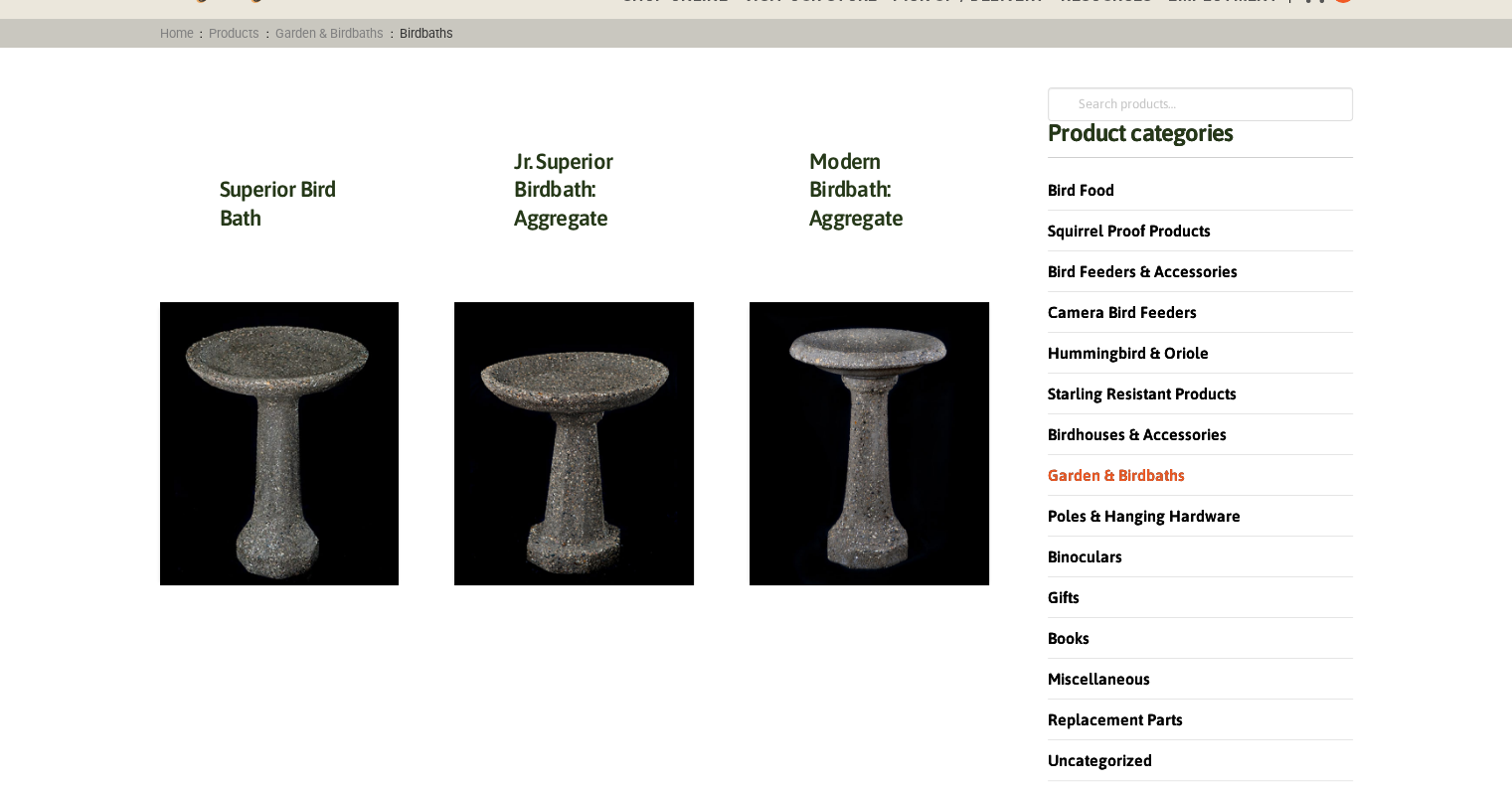 scroll, scrollTop: 199, scrollLeft: 0, axis: vertical 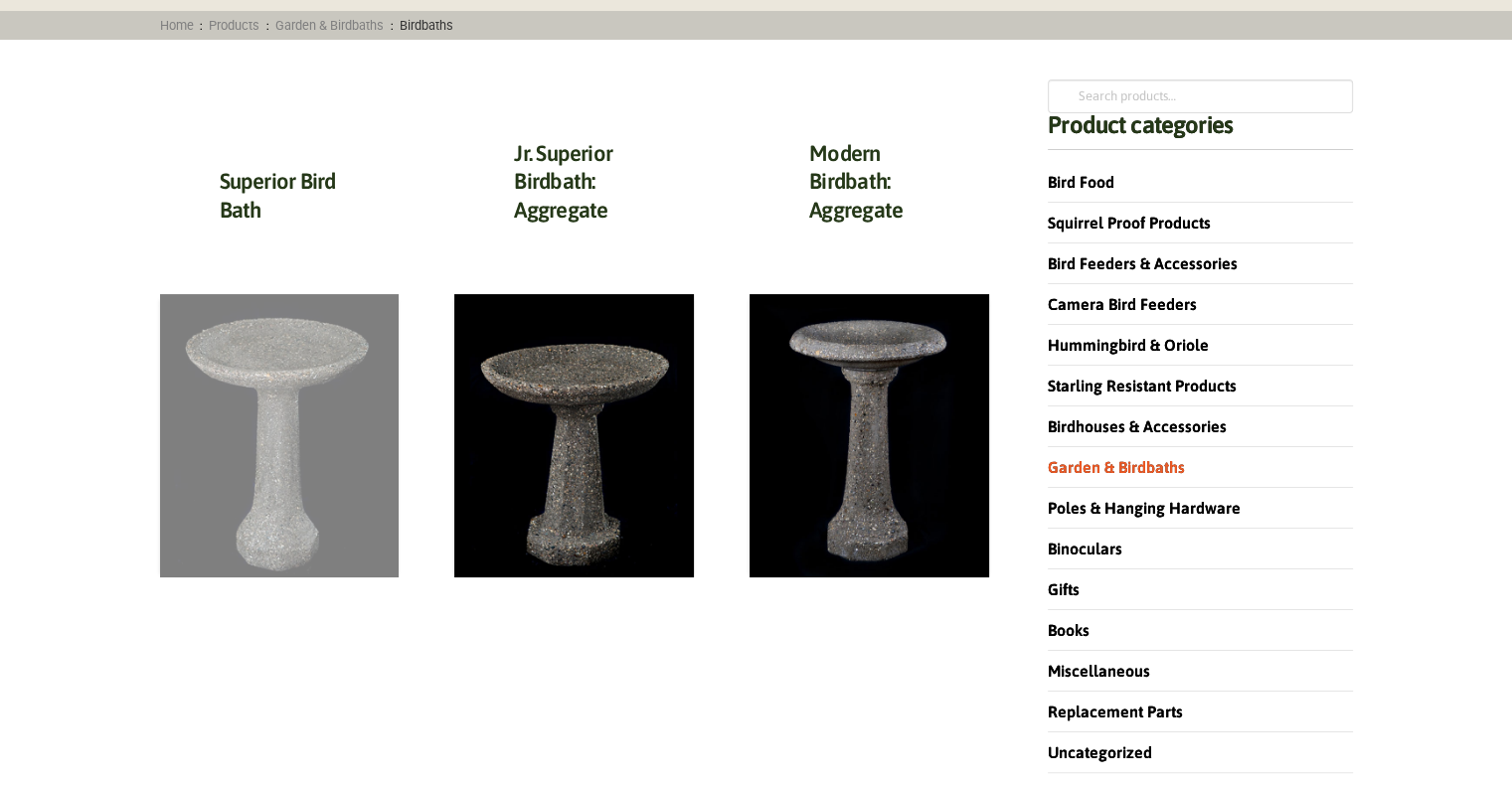 click at bounding box center (279, 435) 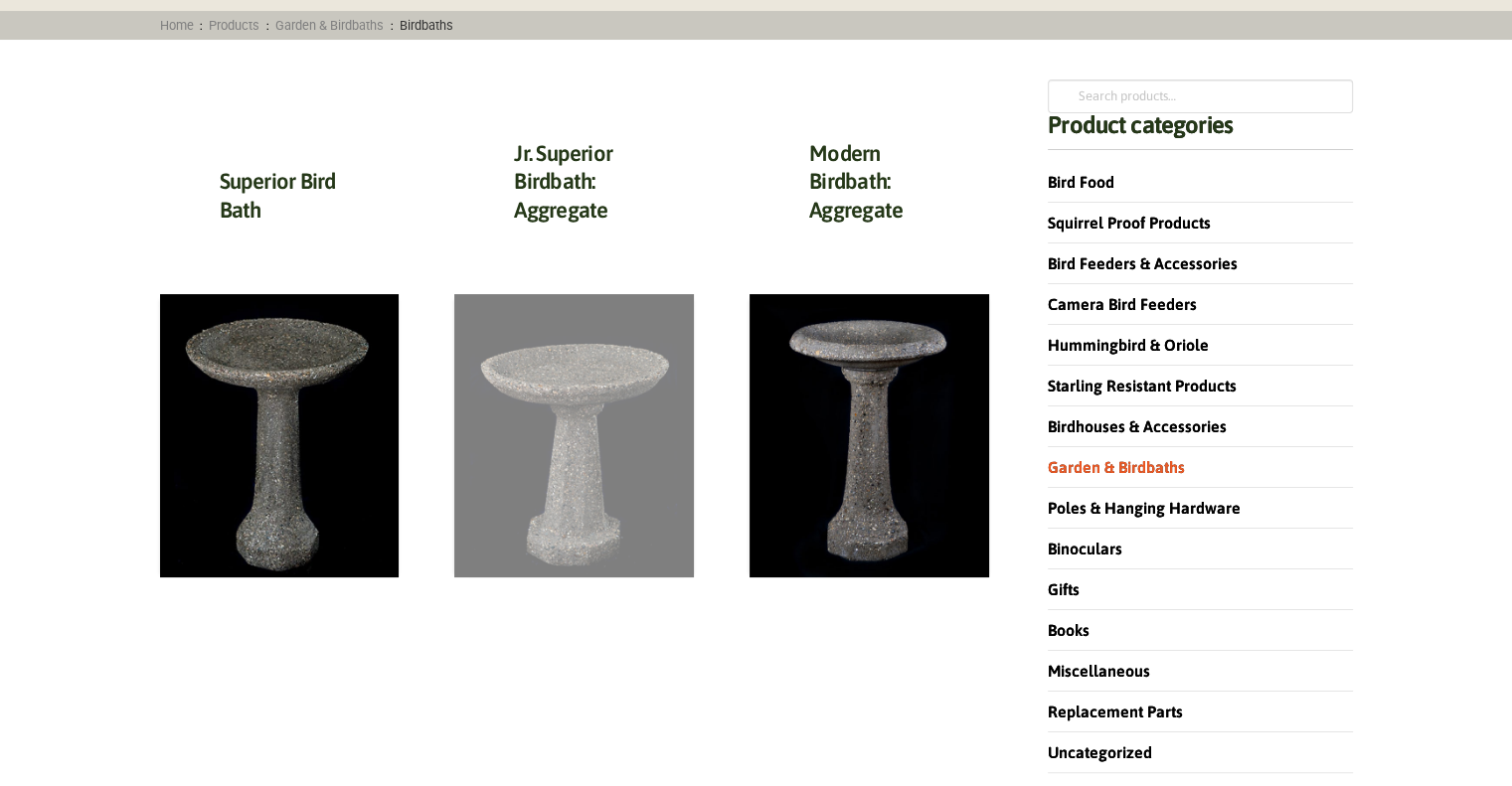 click at bounding box center (574, 435) 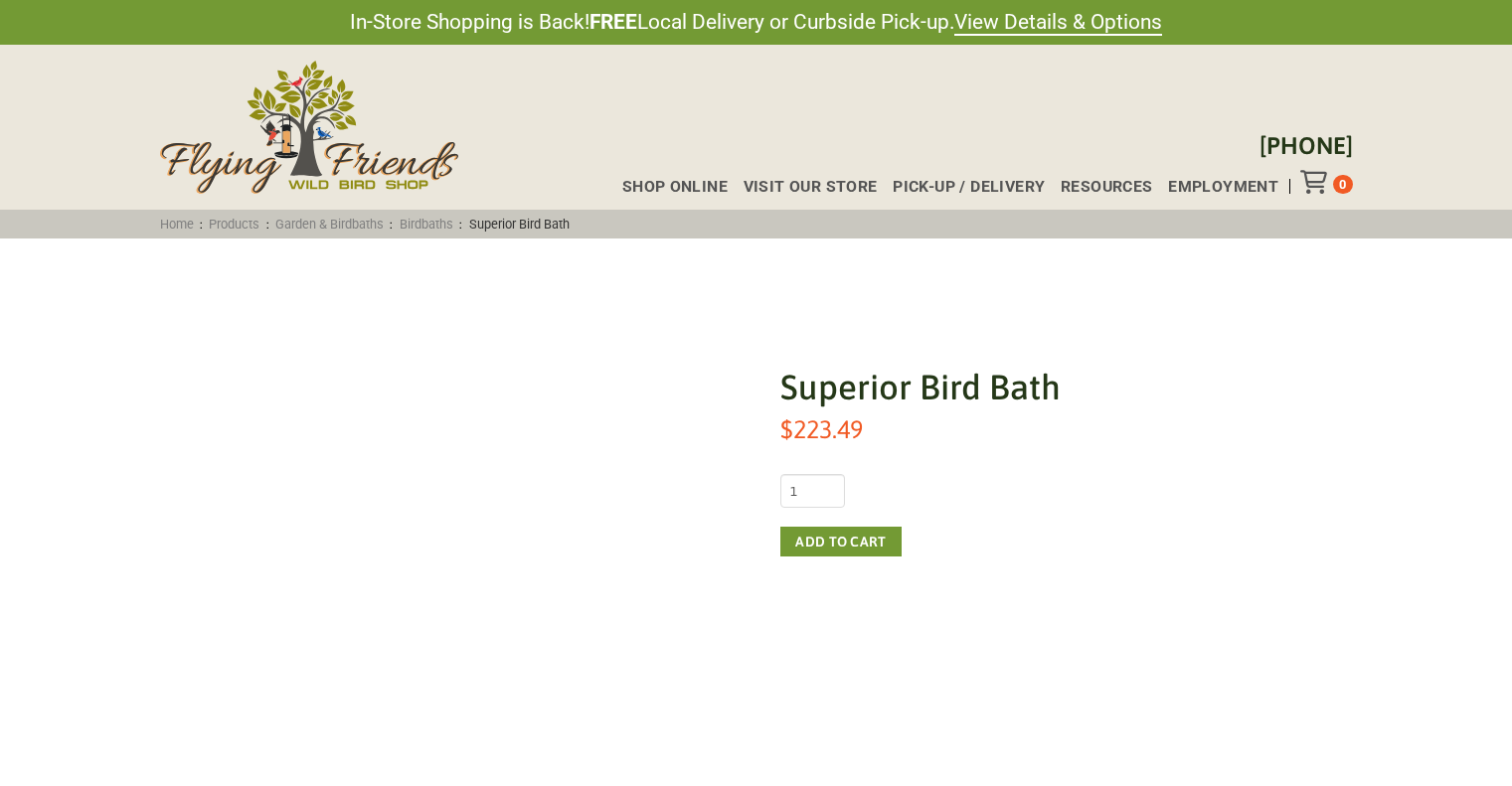 scroll, scrollTop: 0, scrollLeft: 0, axis: both 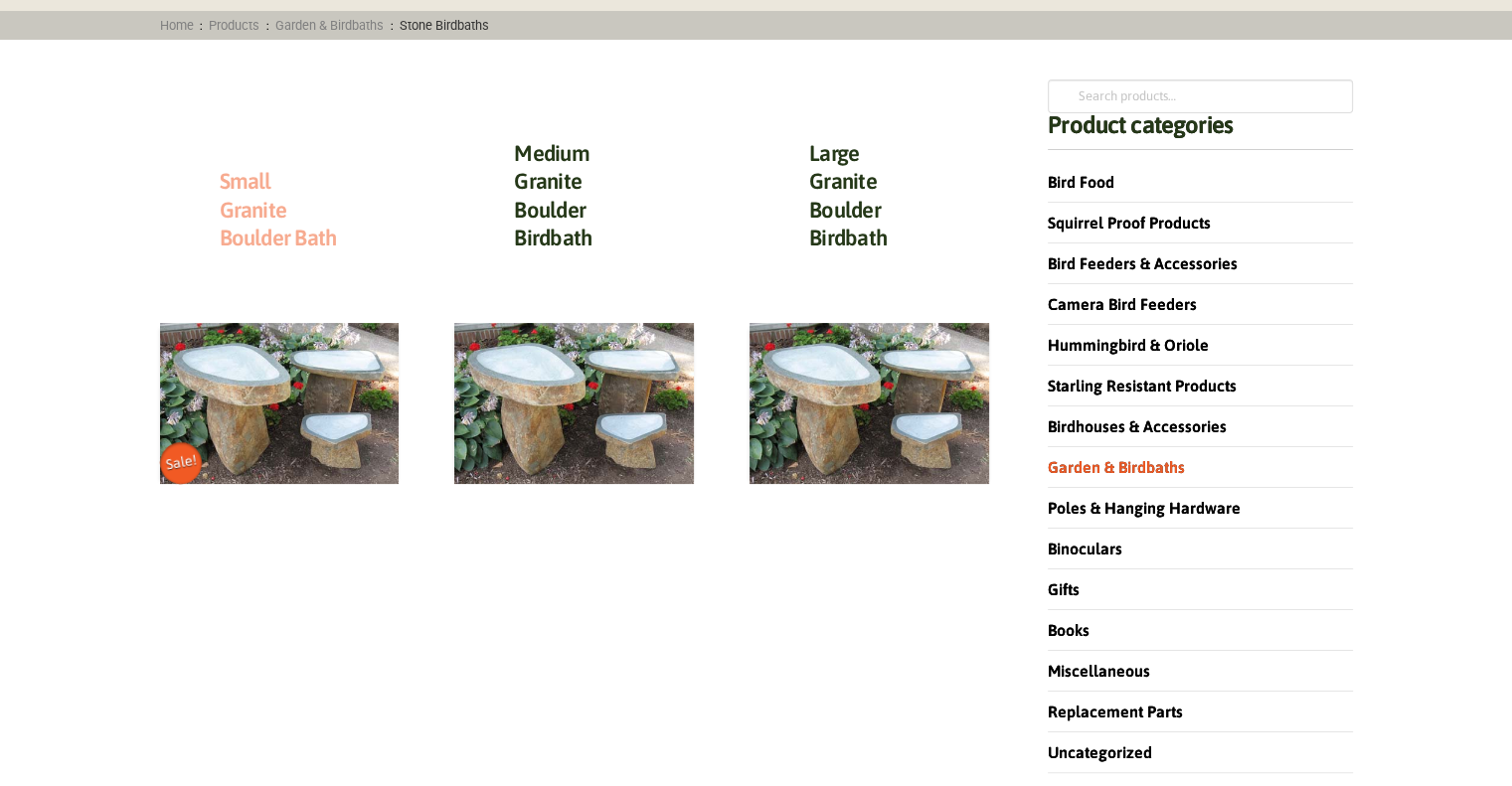 click on "Small Granite Boulder Bath" at bounding box center [278, 209] 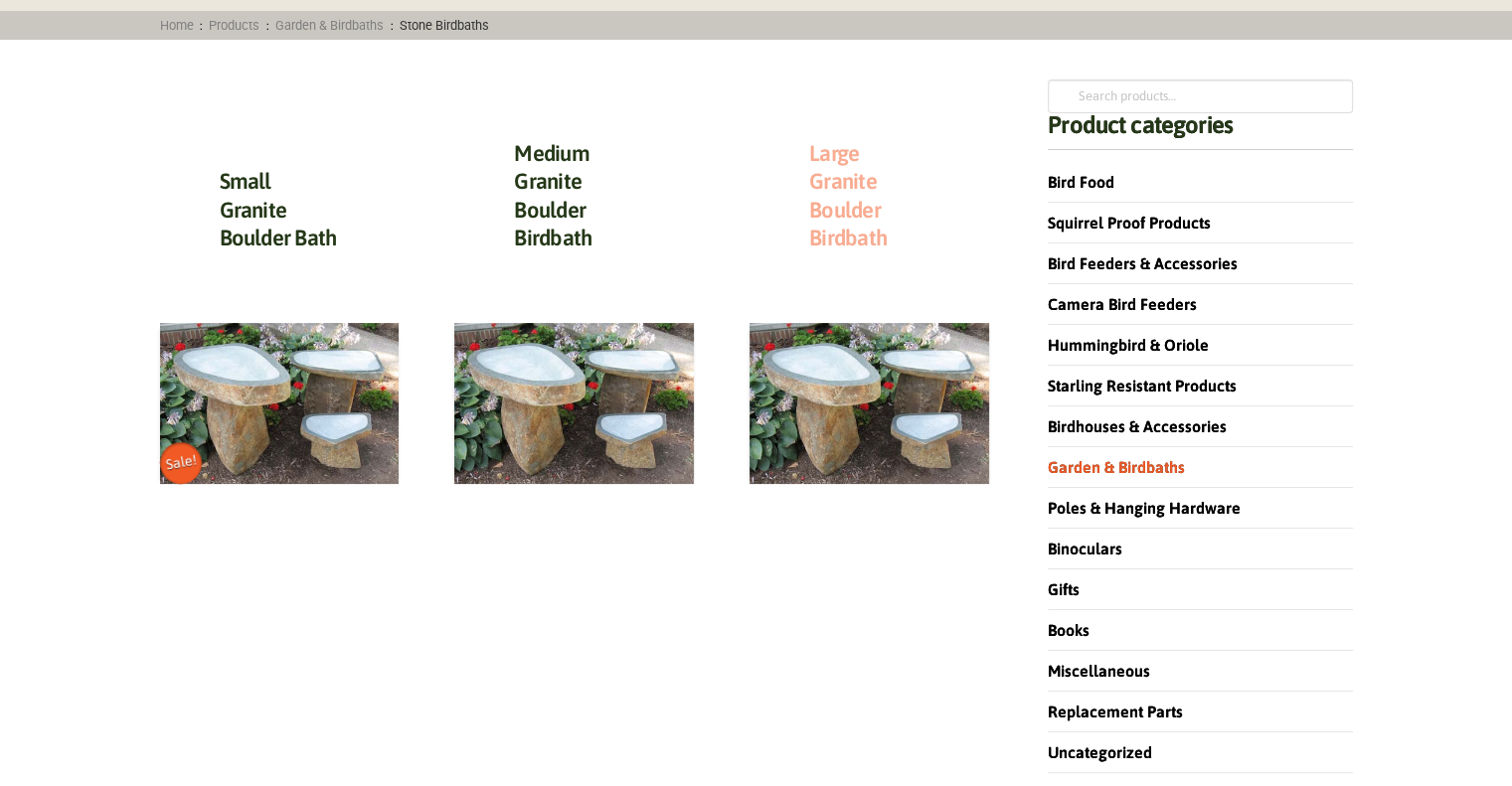 click on "Large Granite Boulder Birdbath" at bounding box center [848, 196] 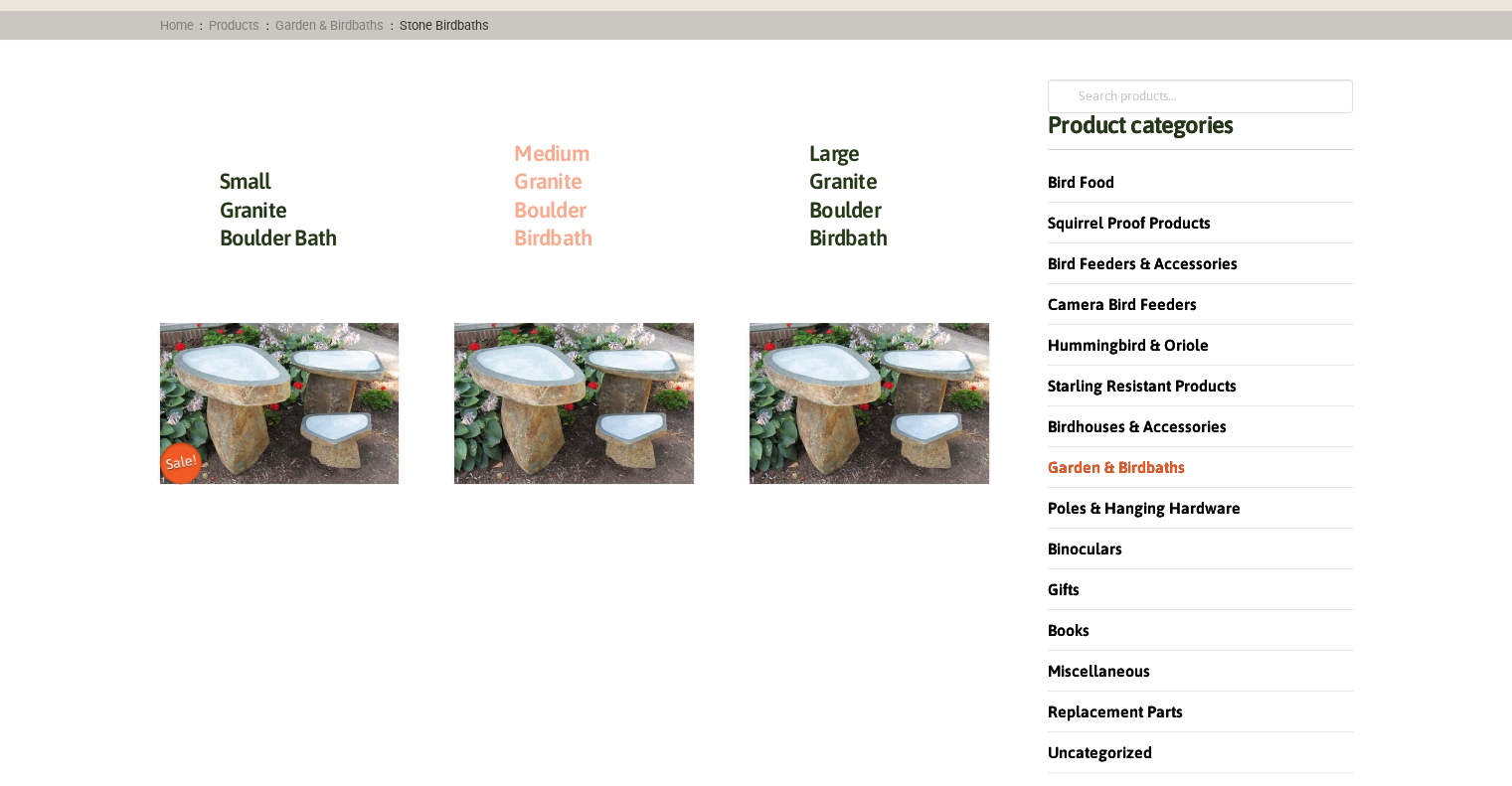 click on "Medium Granite Boulder Birdbath" at bounding box center (553, 196) 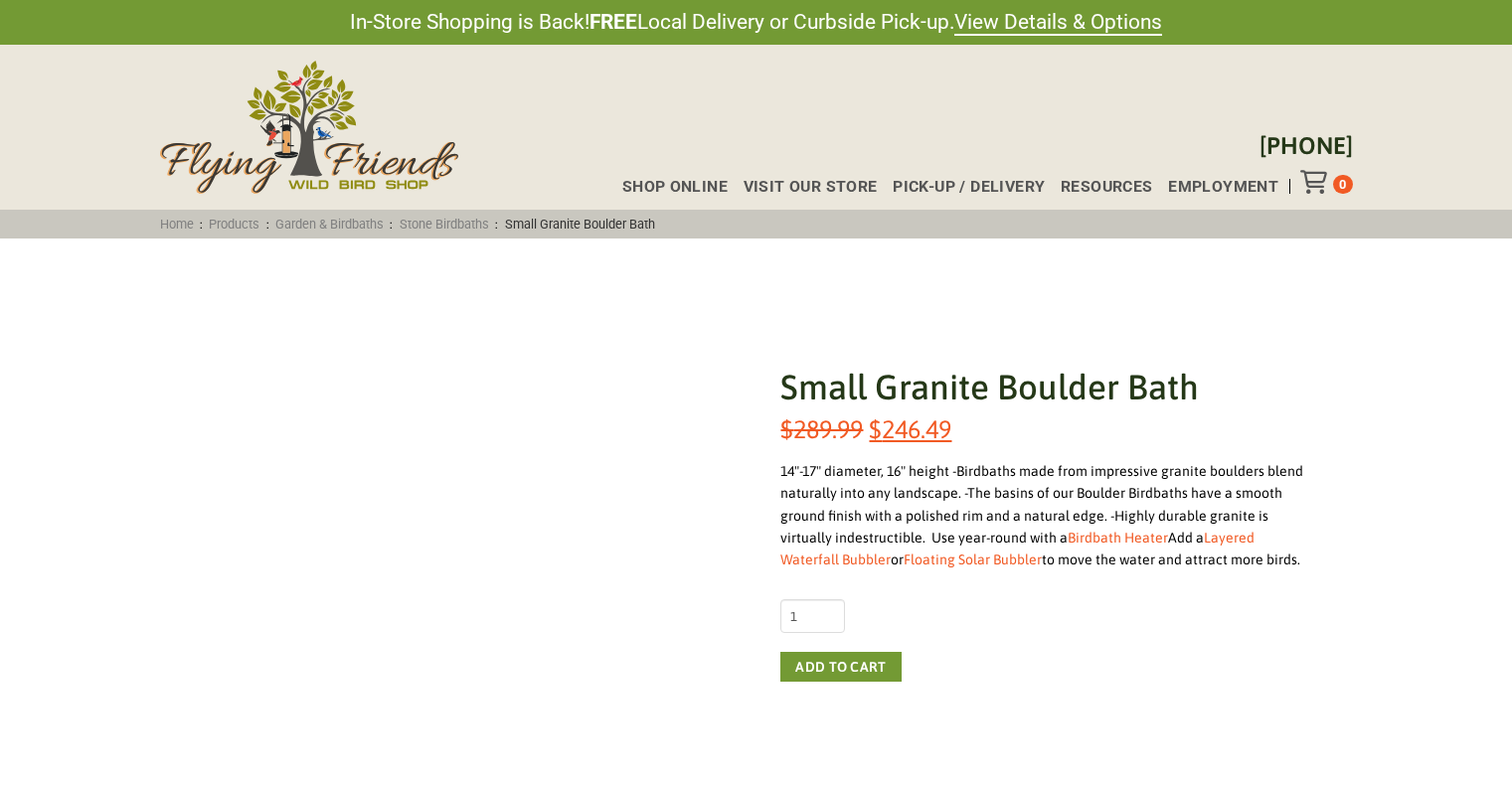 scroll, scrollTop: 0, scrollLeft: 0, axis: both 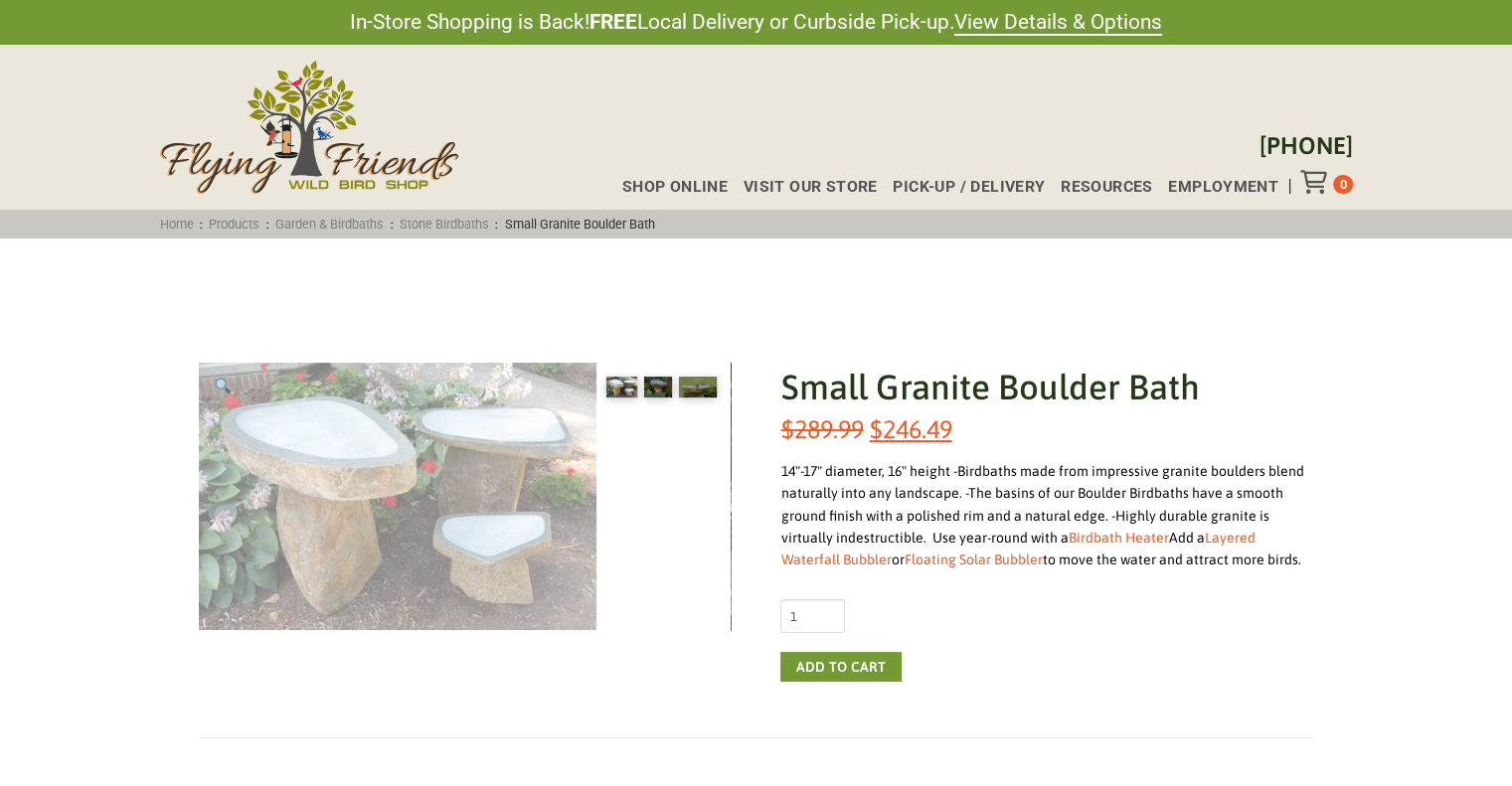 click at bounding box center [398, 496] 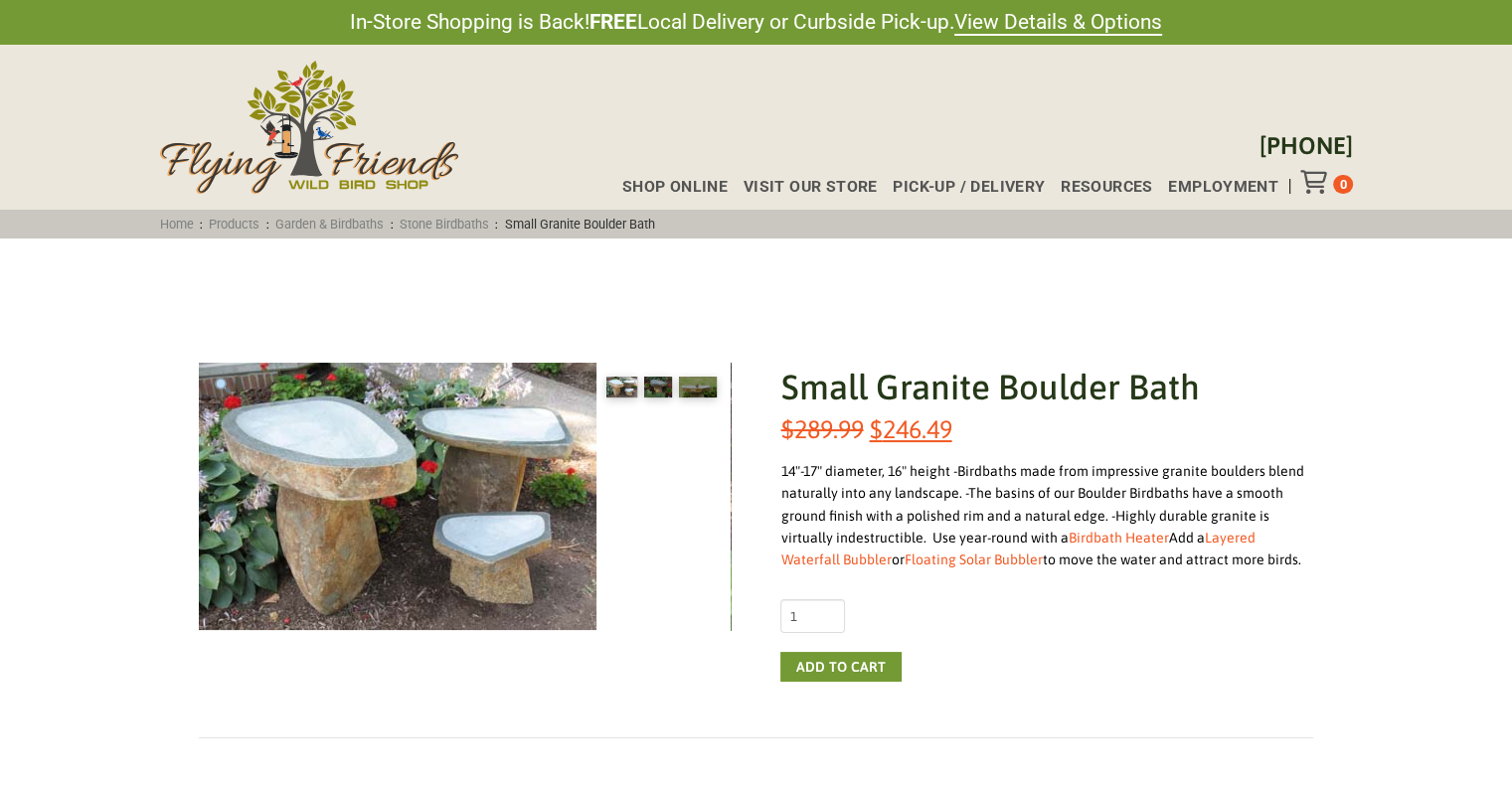 click at bounding box center (621, 387) 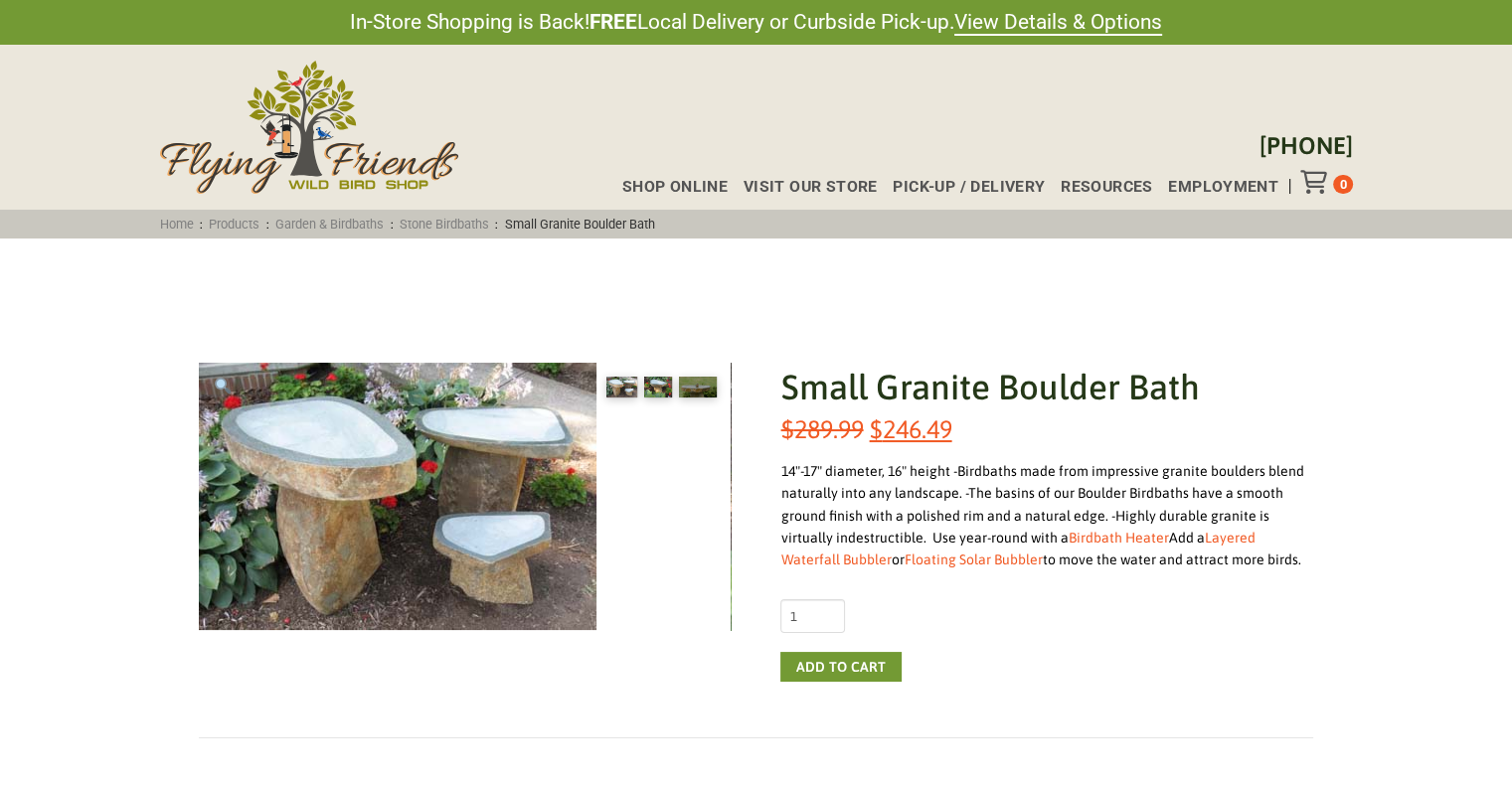 click at bounding box center [658, 387] 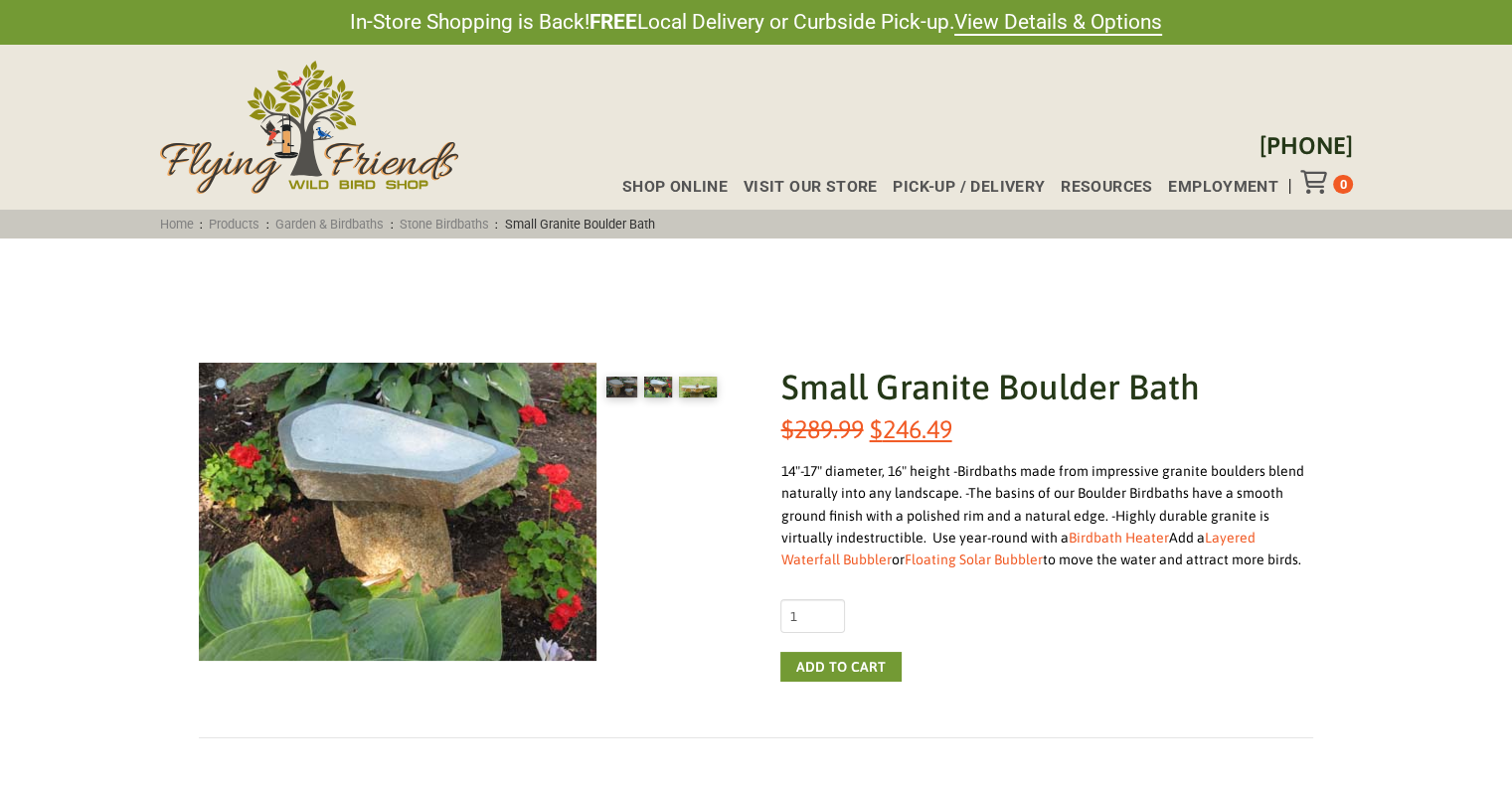 click at bounding box center (698, 387) 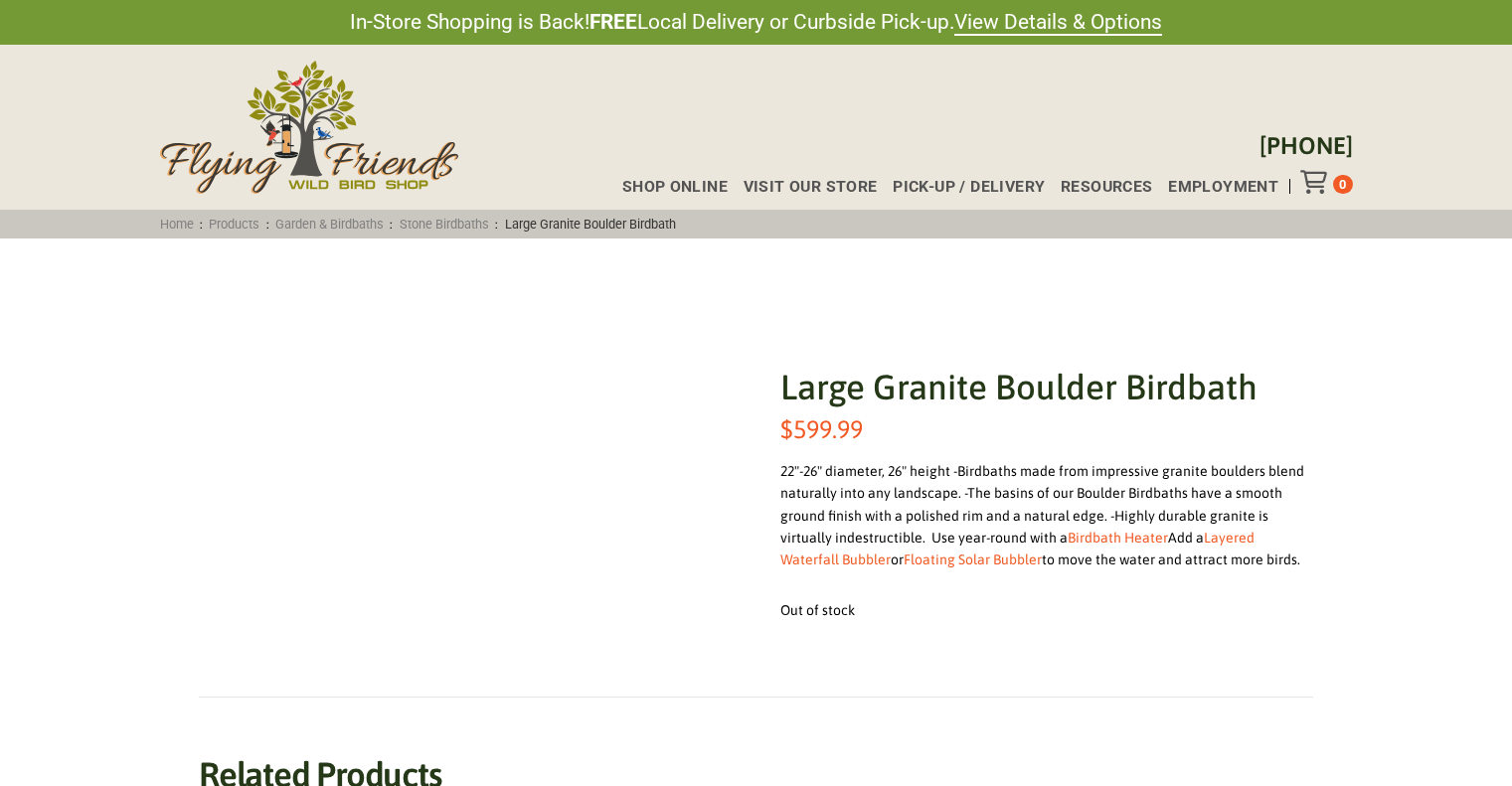 scroll, scrollTop: 0, scrollLeft: 0, axis: both 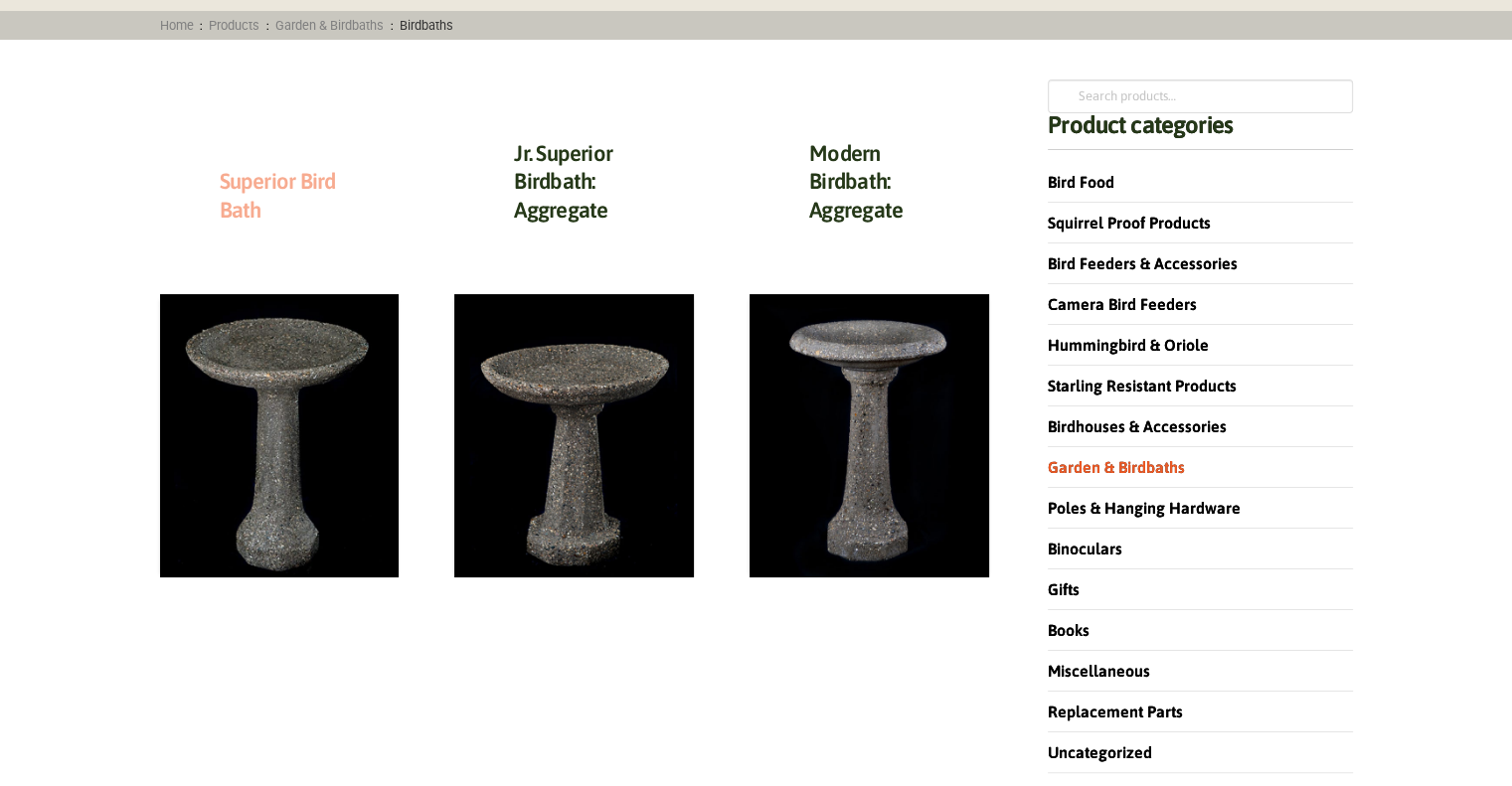 click on "Superior Bird Bath" at bounding box center [277, 195] 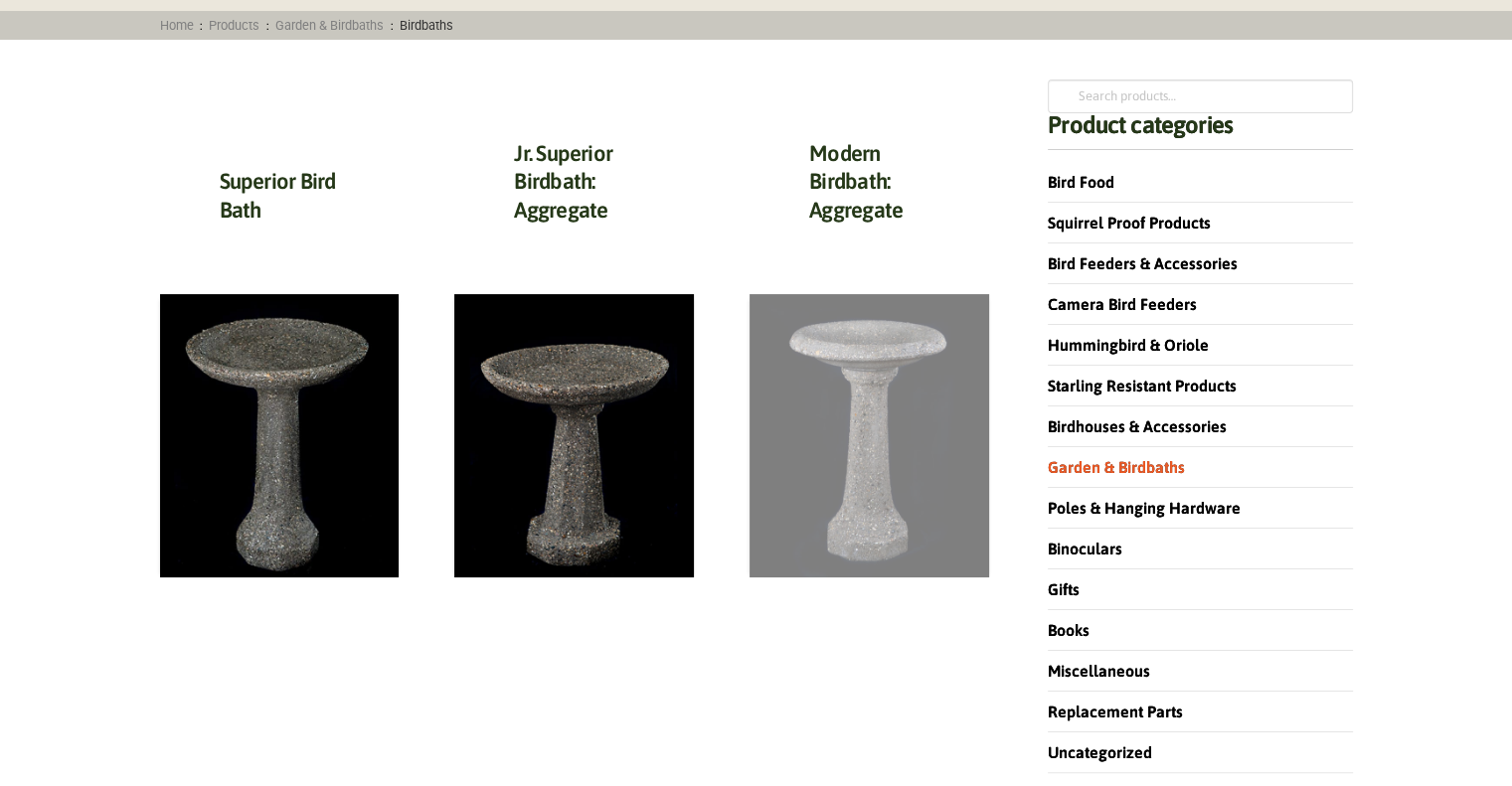 click at bounding box center (869, 435) 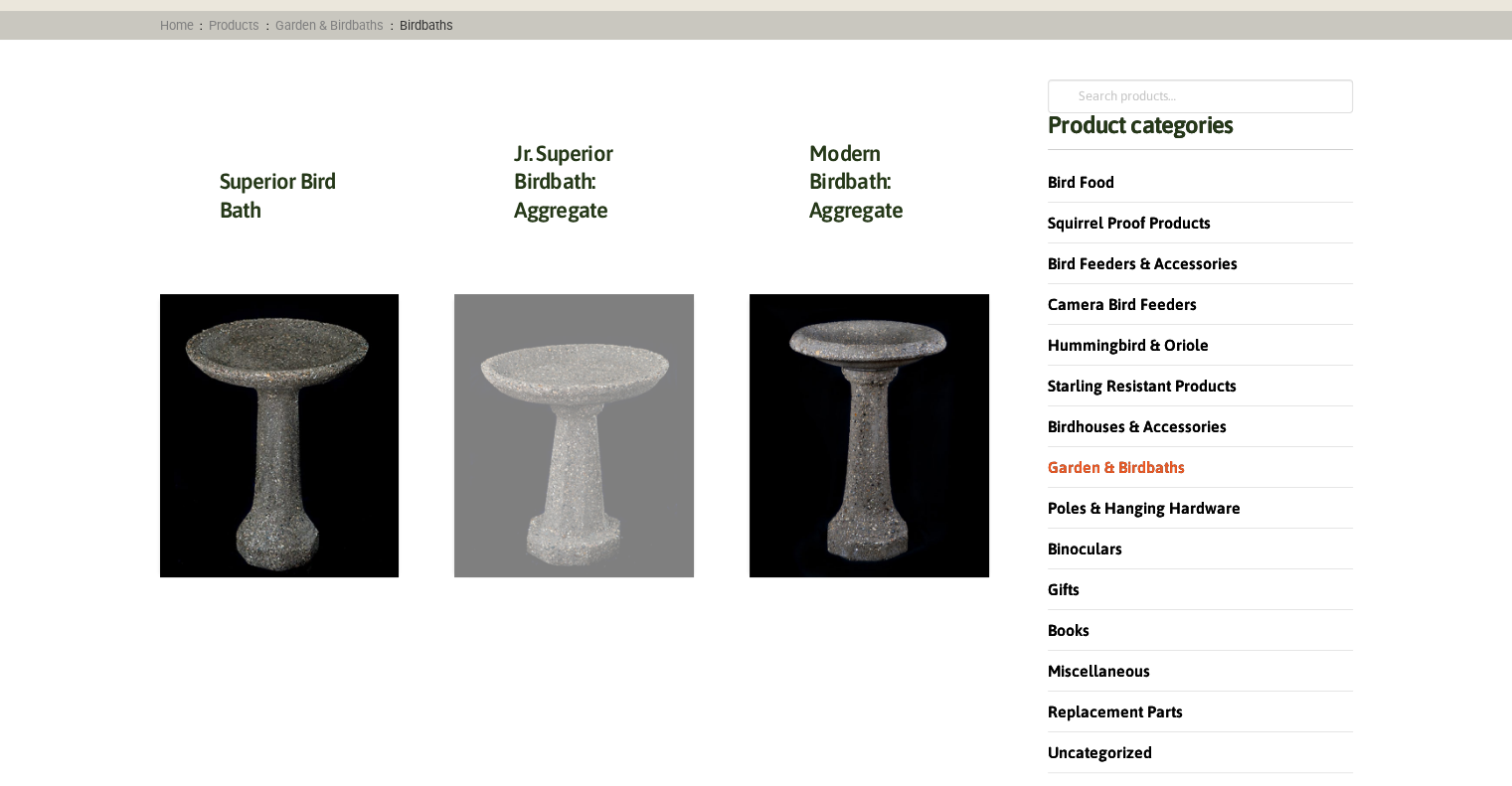 click at bounding box center [574, 435] 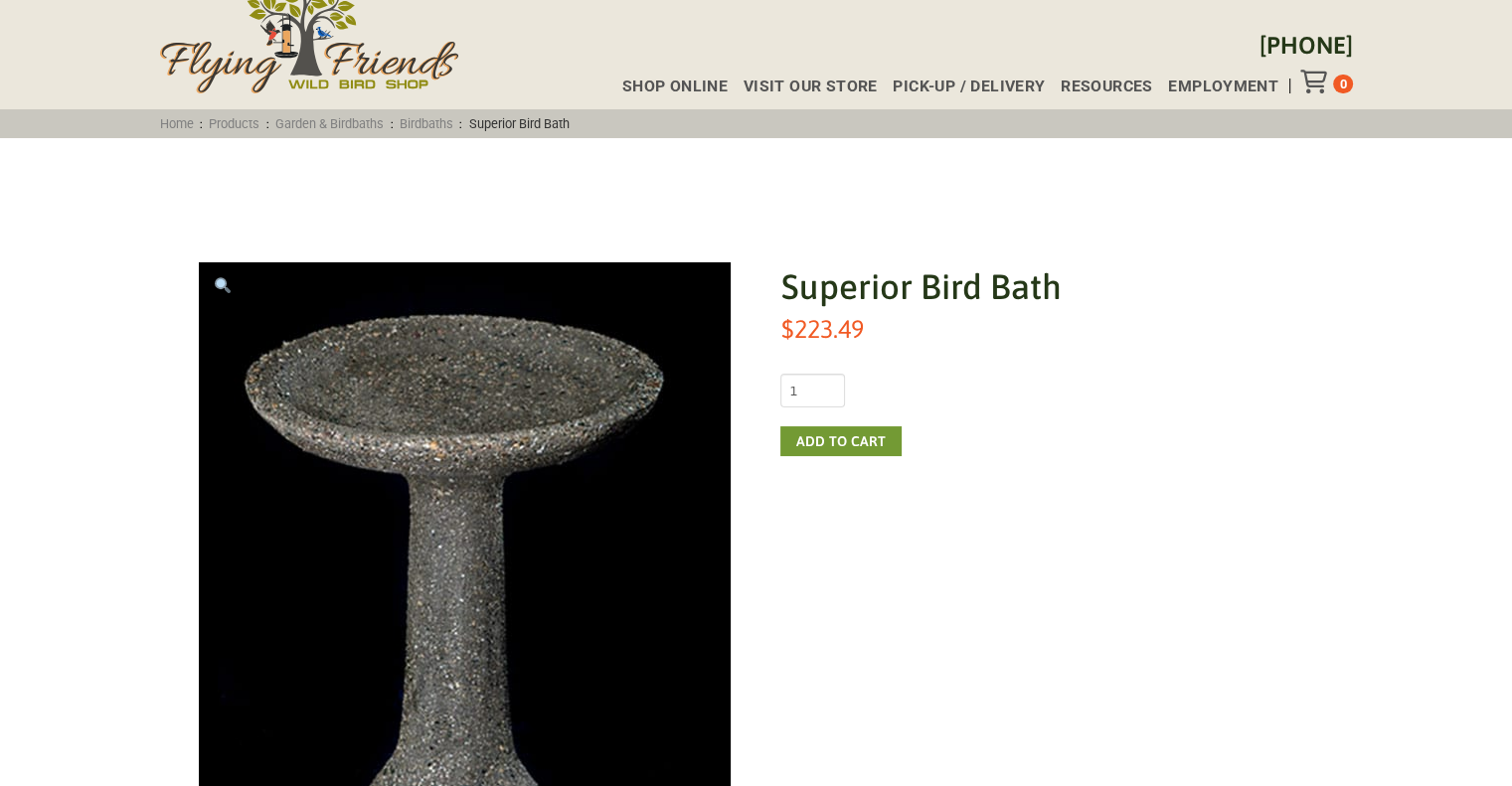 scroll, scrollTop: 99, scrollLeft: 0, axis: vertical 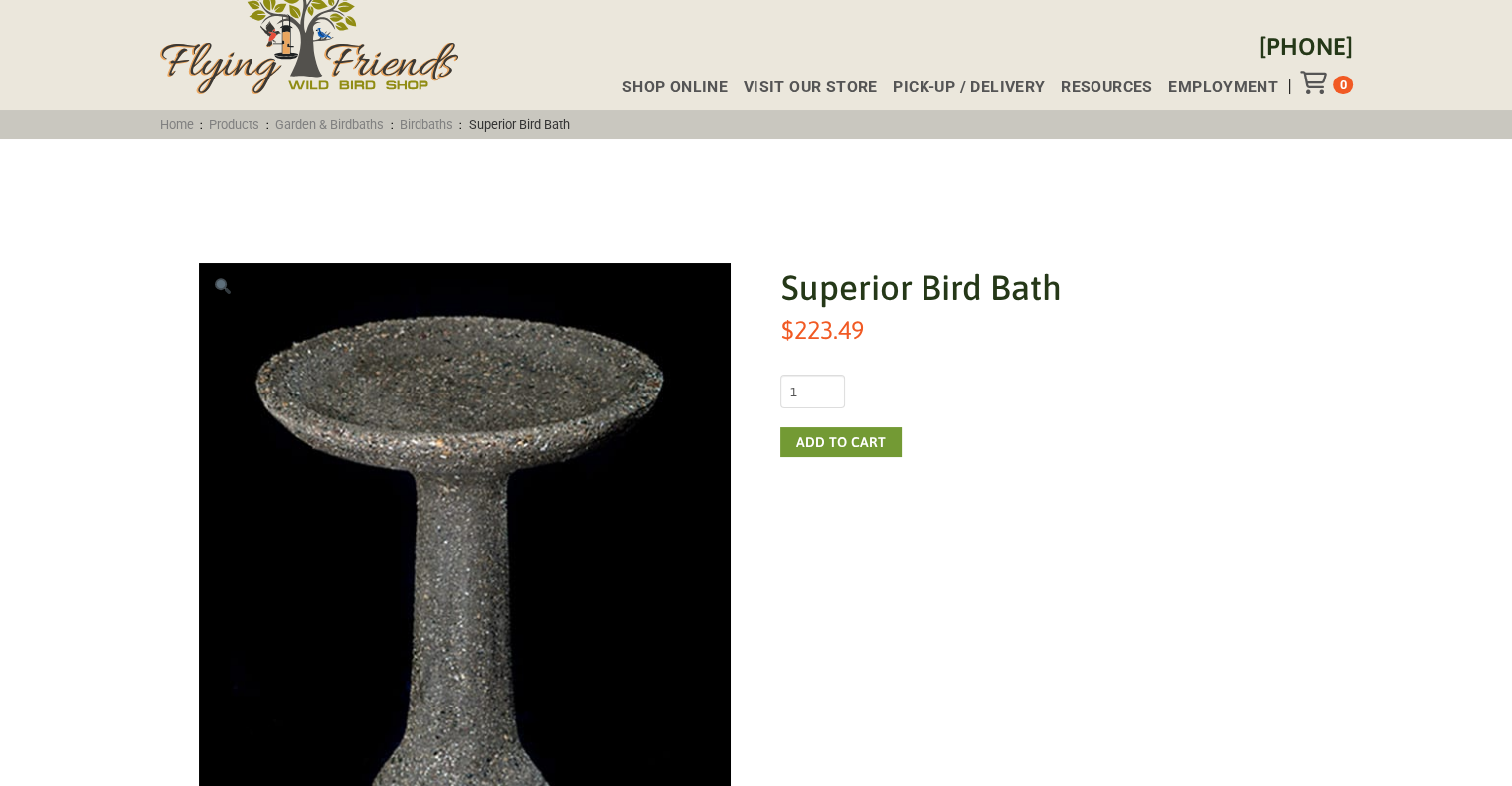 click at bounding box center (223, 286) 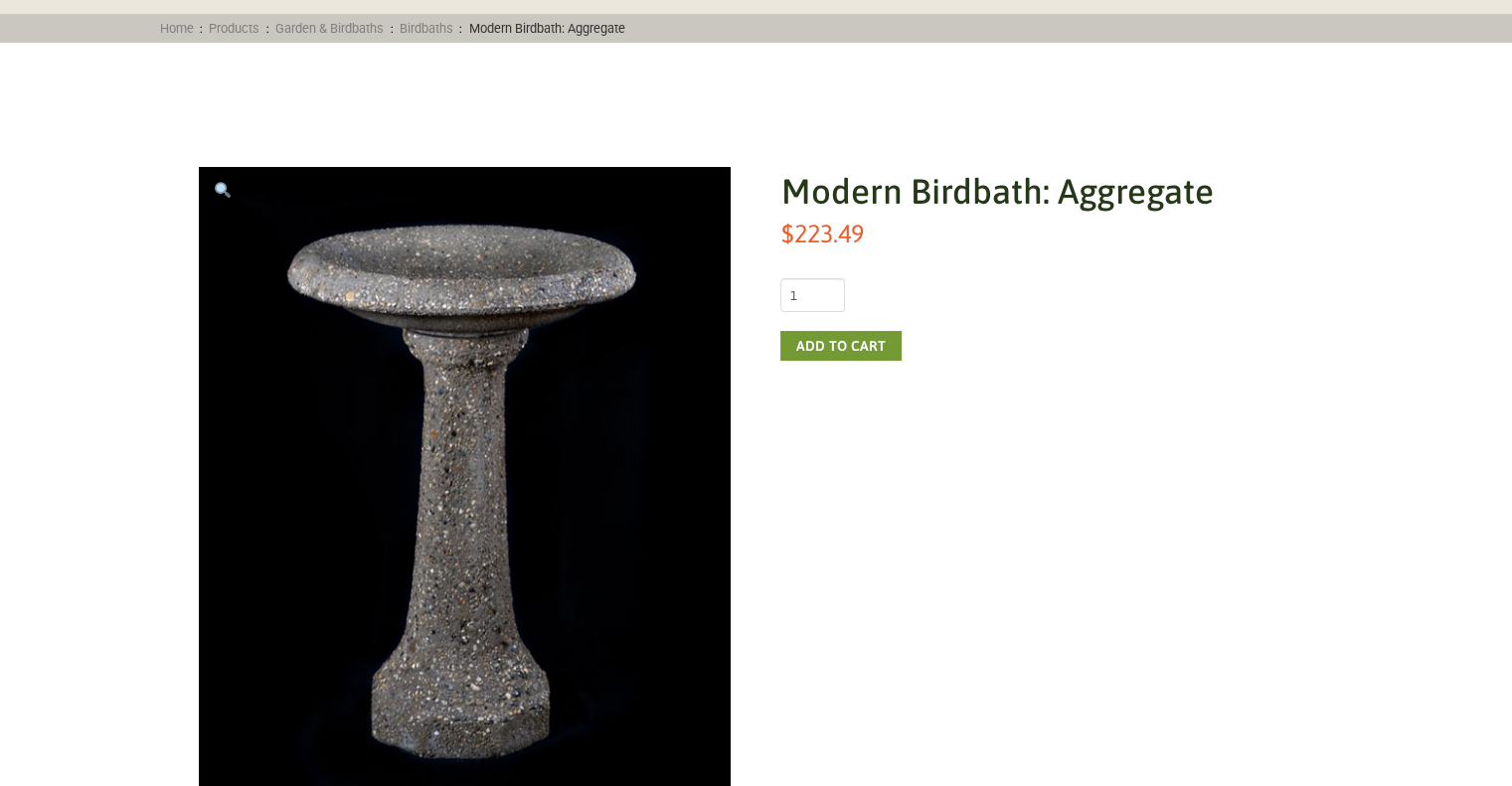 scroll, scrollTop: 199, scrollLeft: 0, axis: vertical 